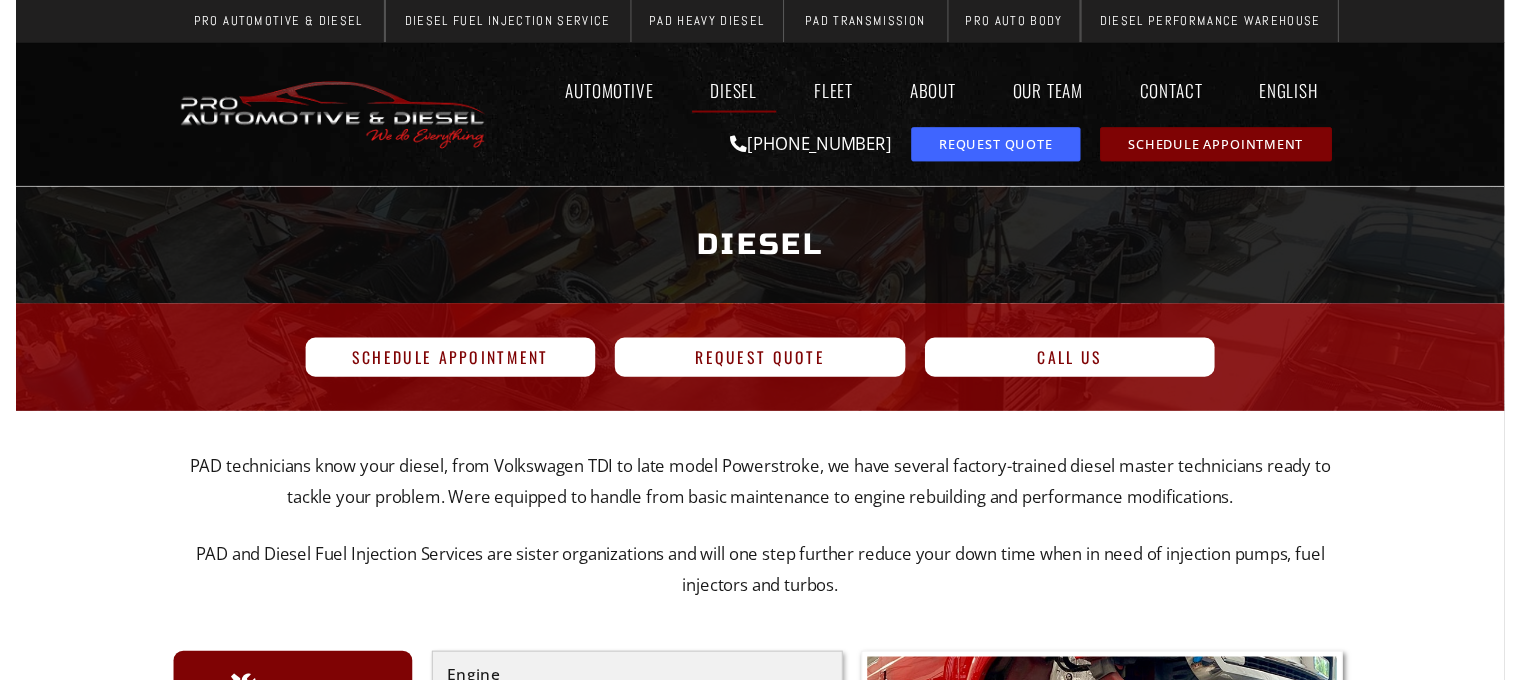 scroll, scrollTop: 0, scrollLeft: 0, axis: both 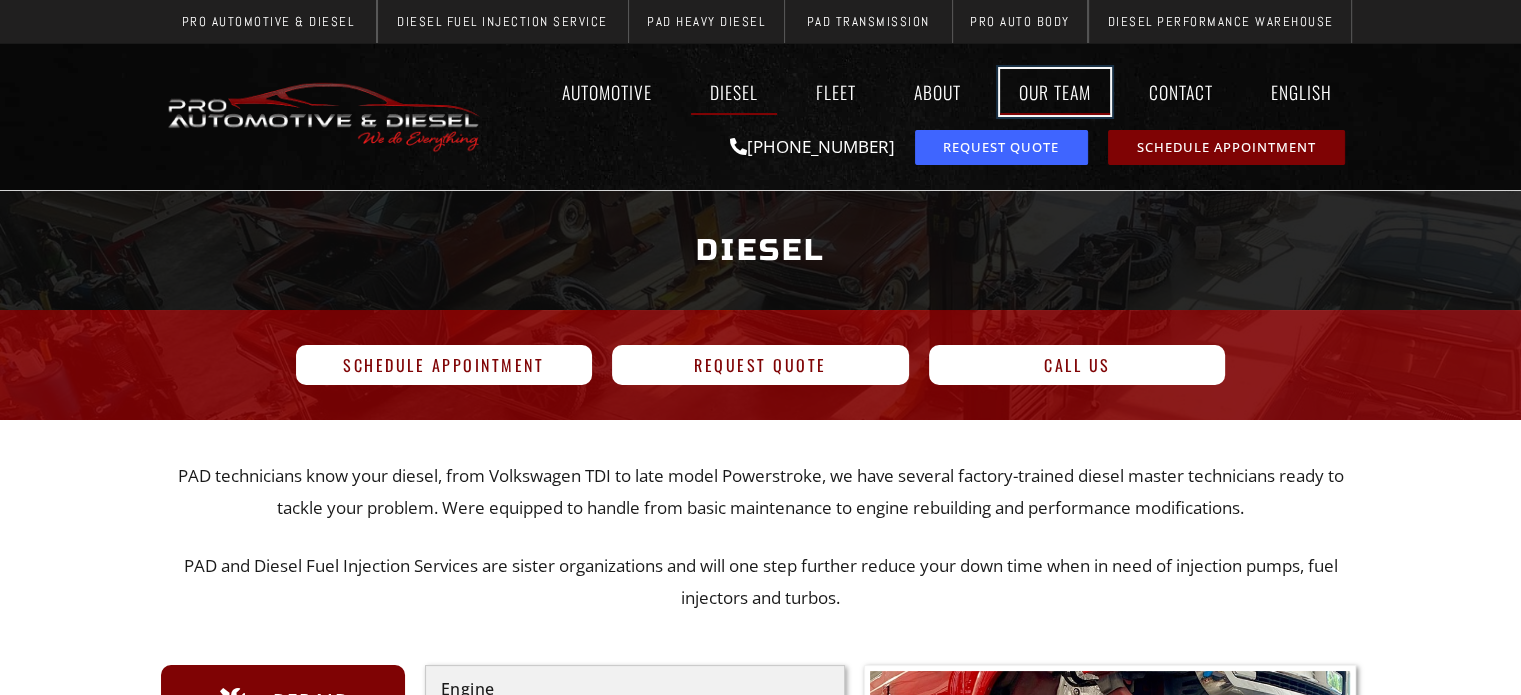 click on "Our Team" 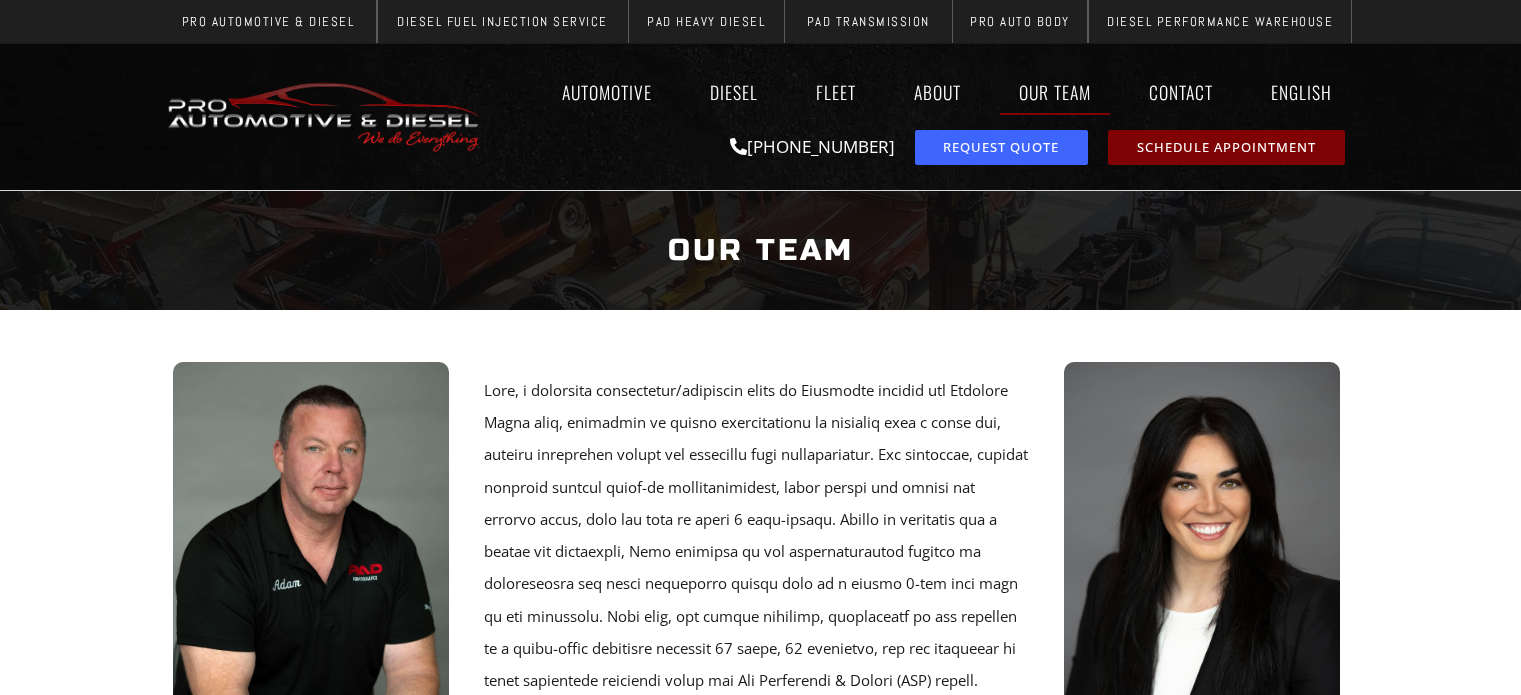 scroll, scrollTop: 0, scrollLeft: 0, axis: both 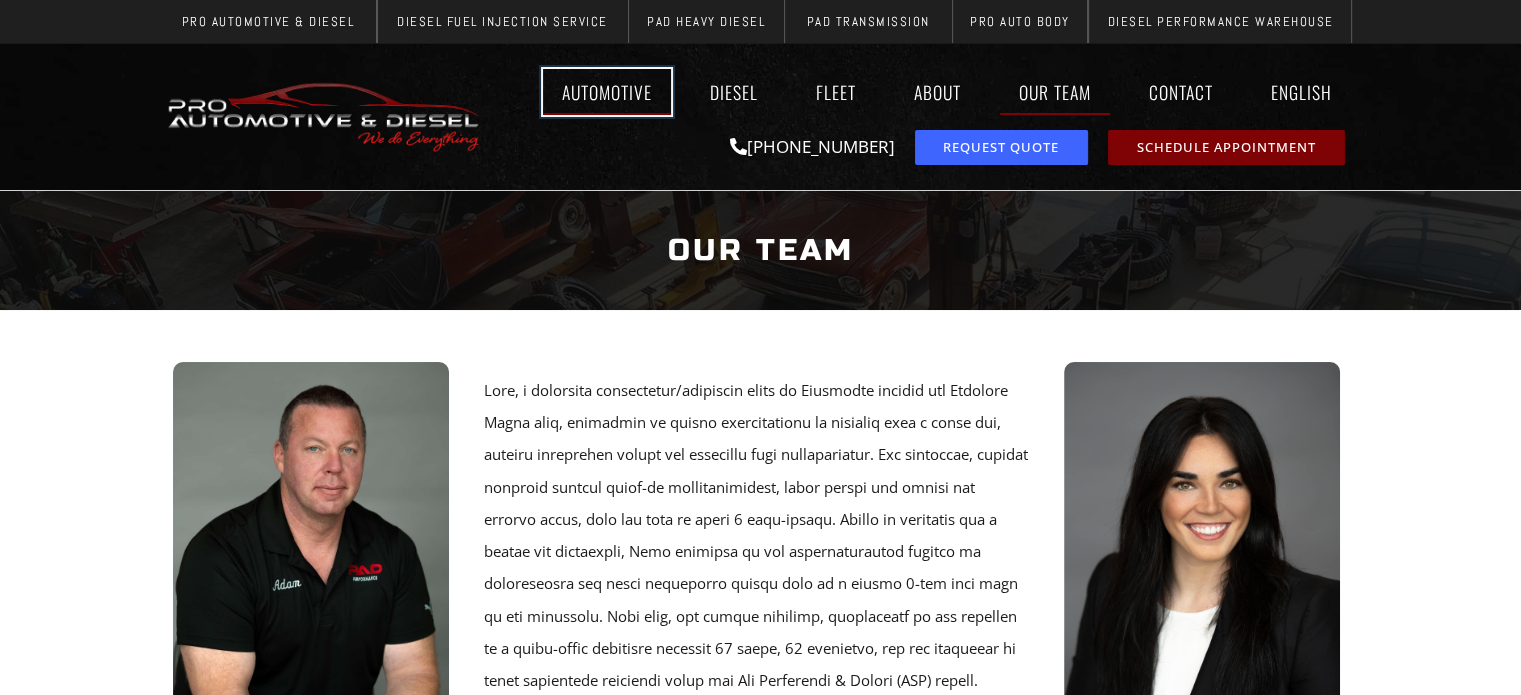 click on "Automotive" 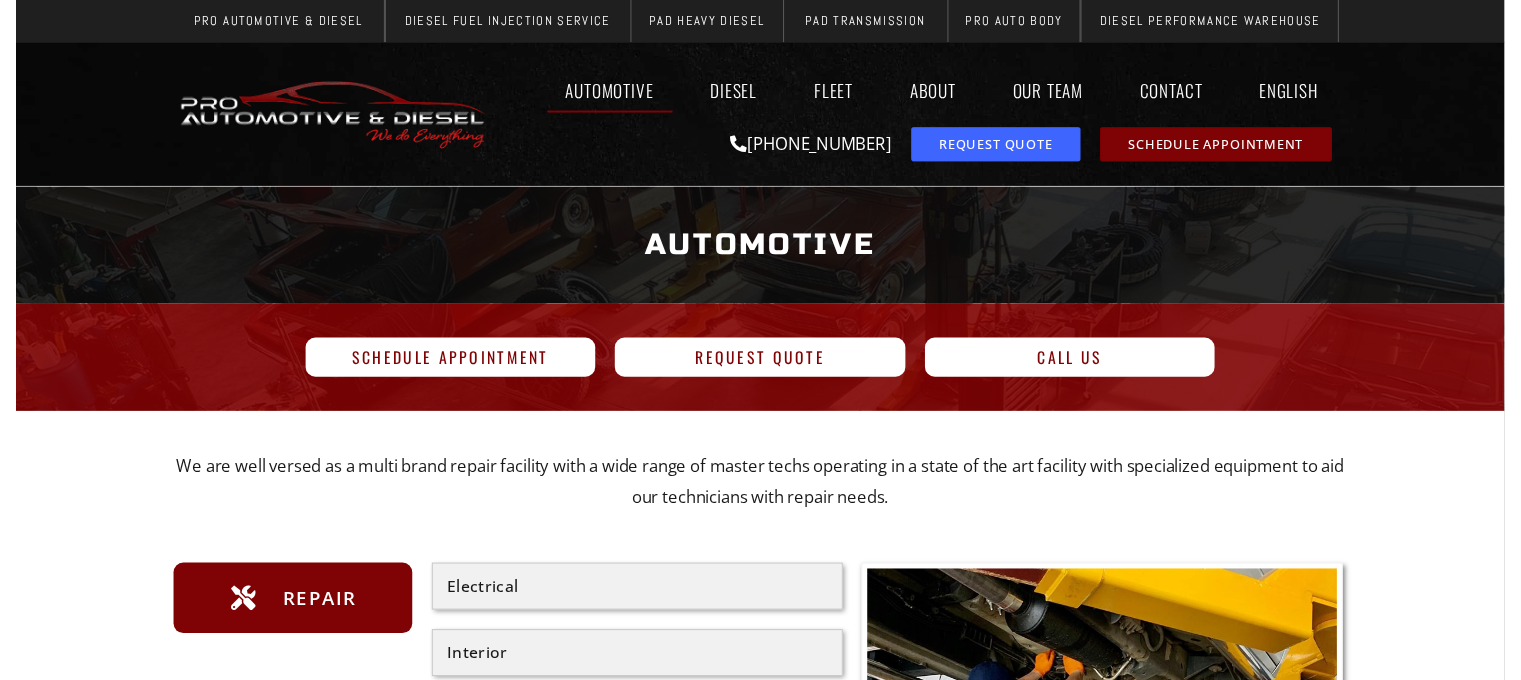 scroll, scrollTop: 0, scrollLeft: 0, axis: both 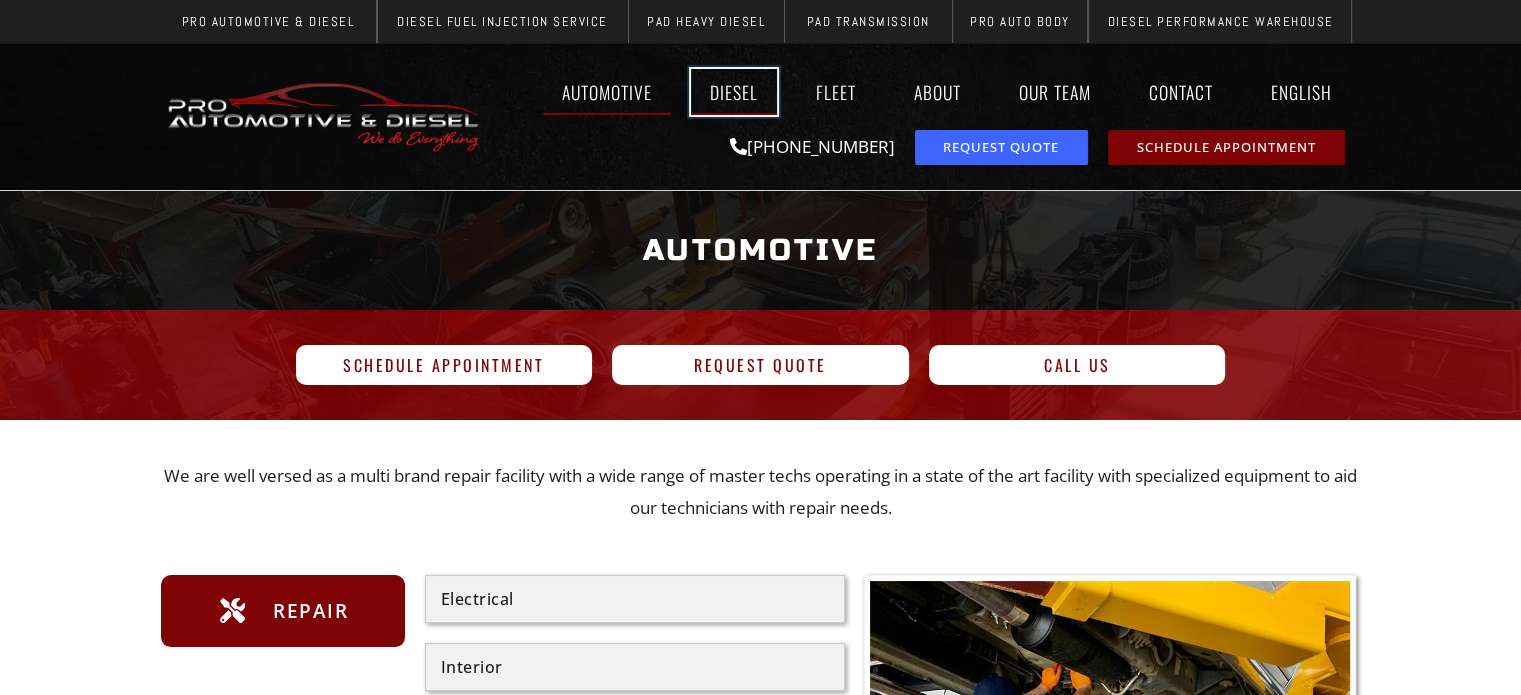 click on "Diesel" 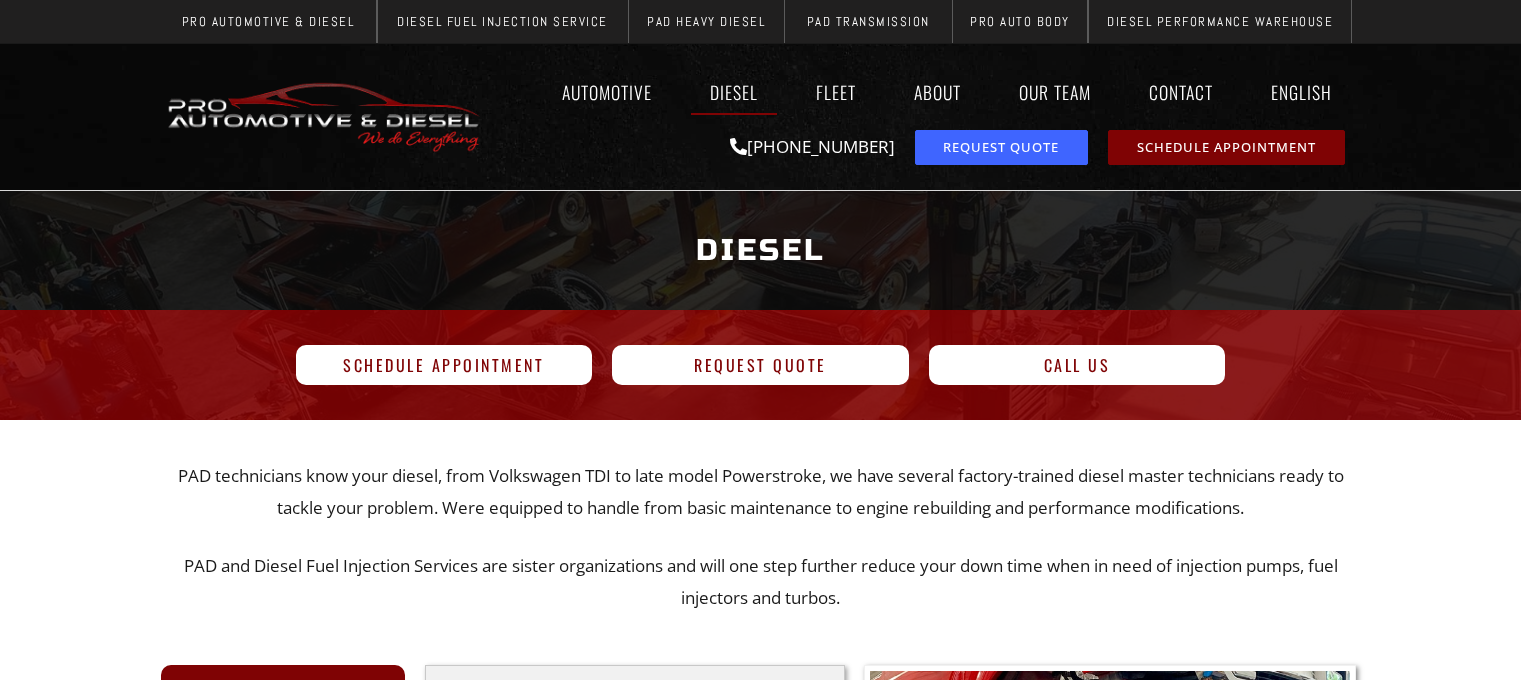 scroll, scrollTop: 0, scrollLeft: 0, axis: both 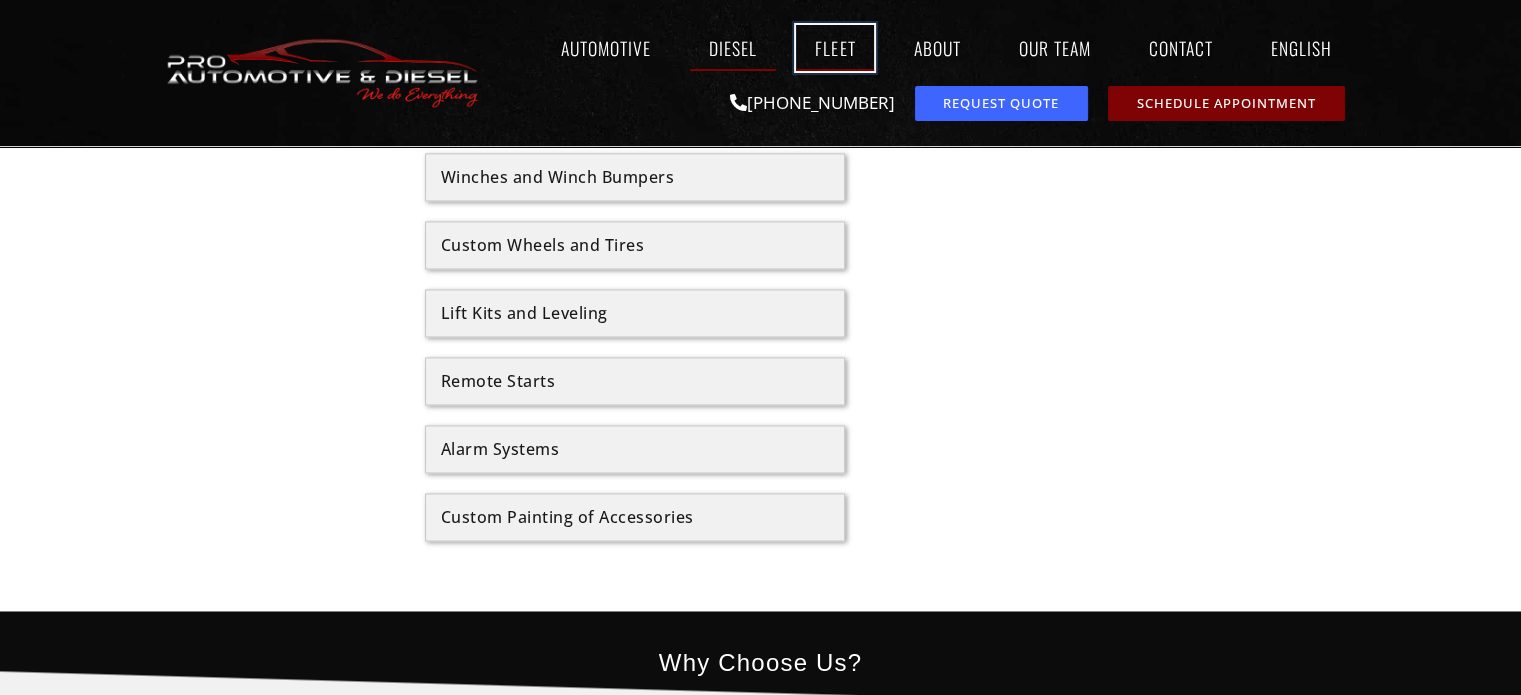 click on "Fleet" 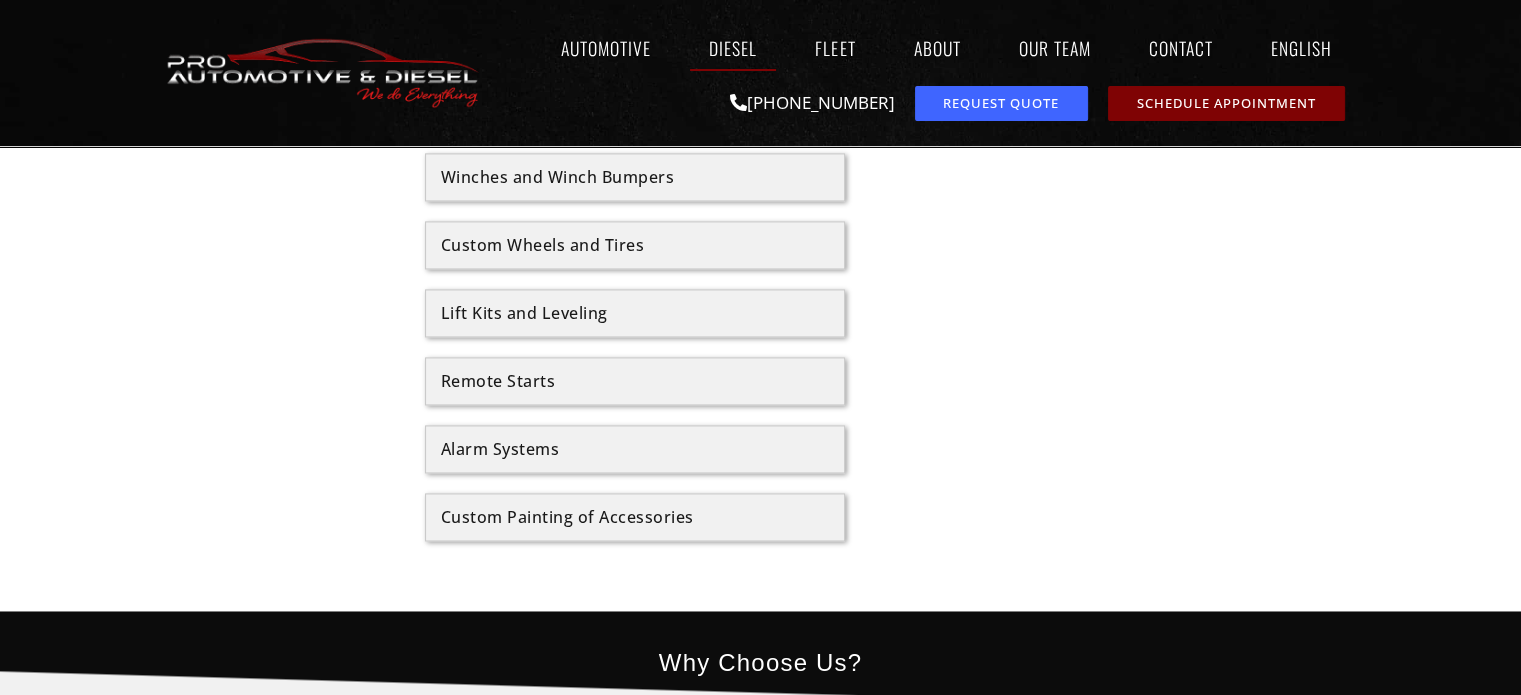 scroll, scrollTop: 2881, scrollLeft: 0, axis: vertical 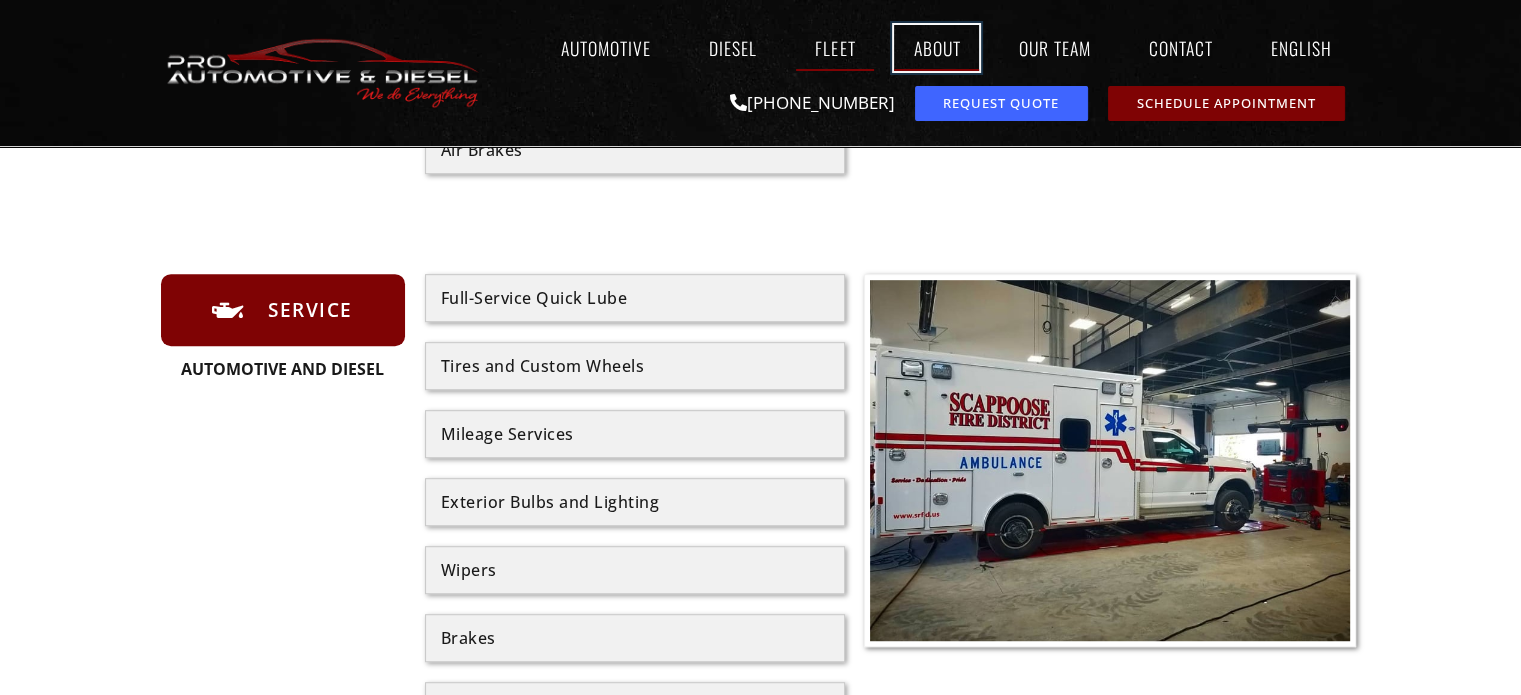 click on "About" 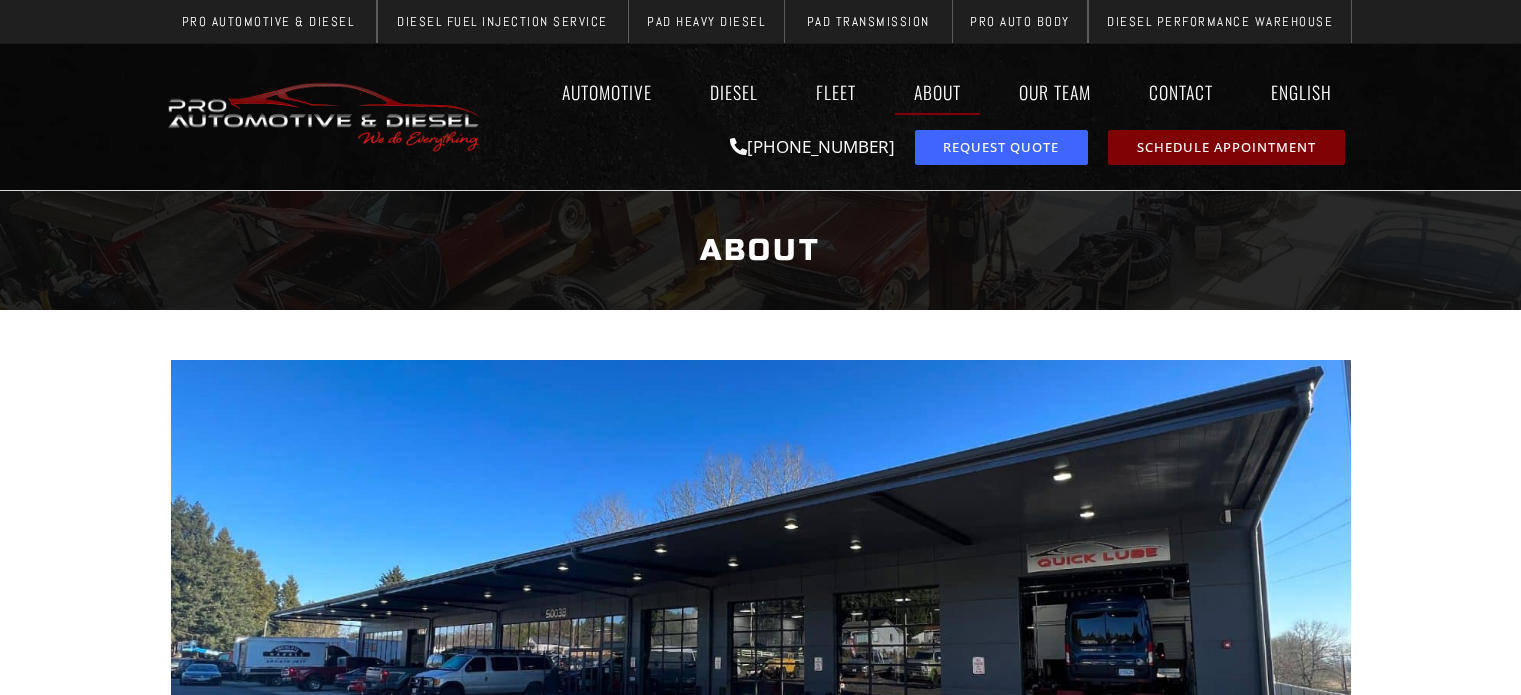 scroll, scrollTop: 0, scrollLeft: 0, axis: both 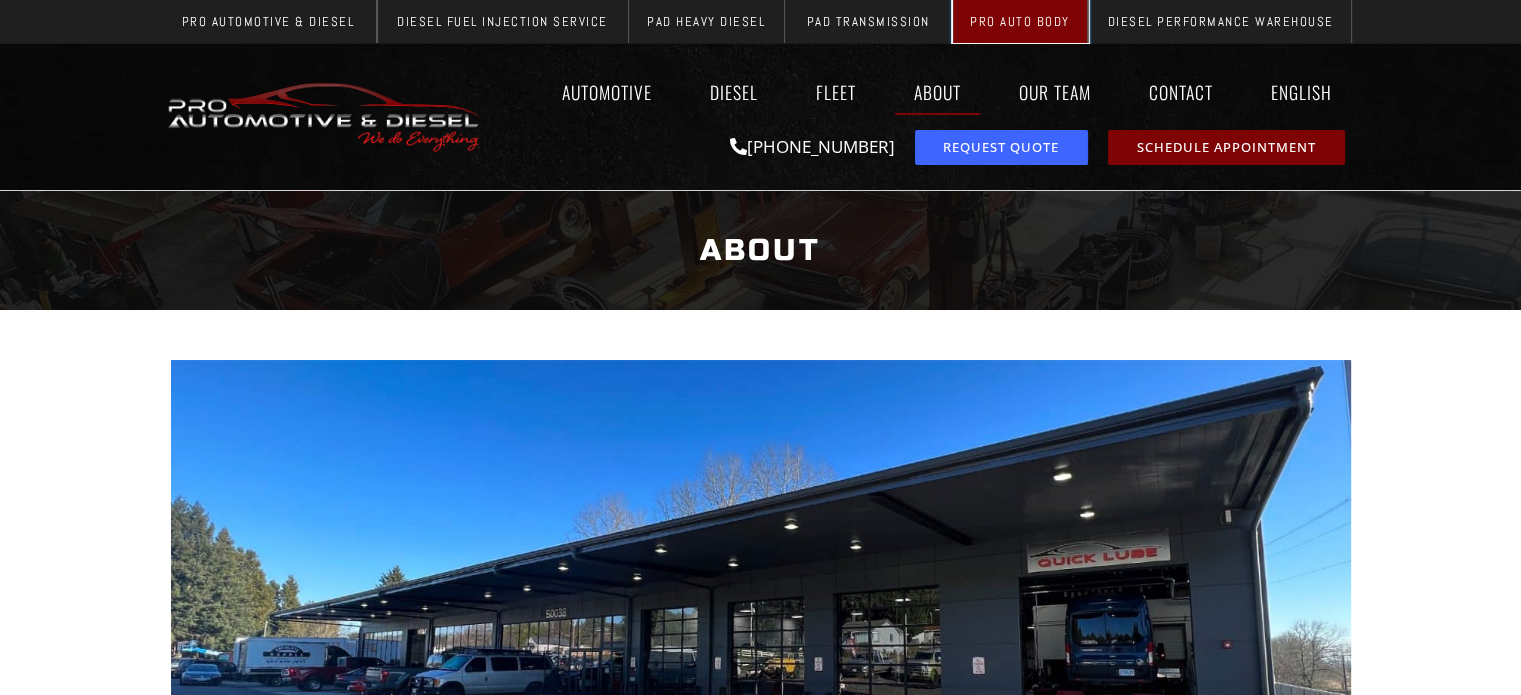 click on "Pro Auto Body" at bounding box center (1020, 21) 